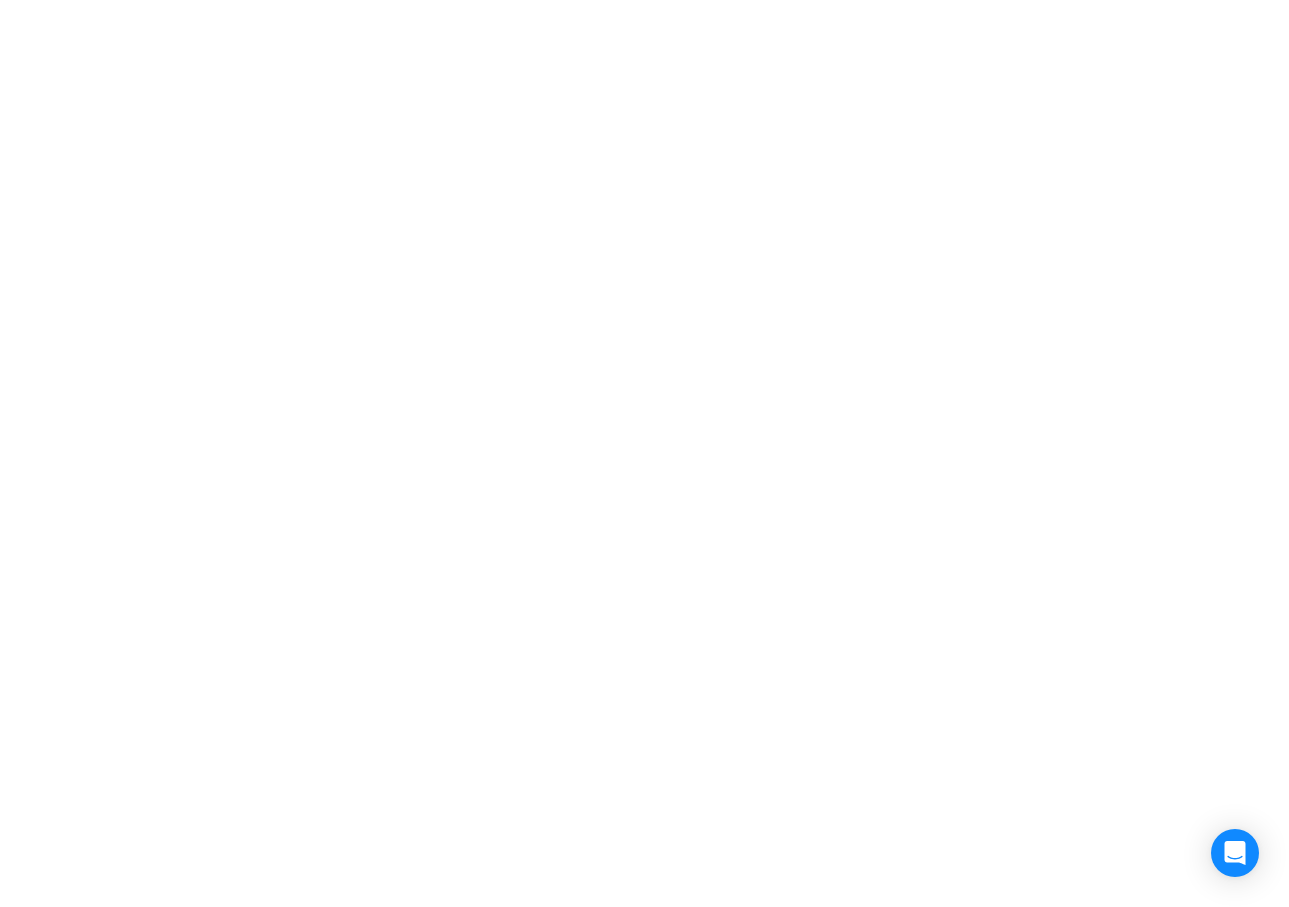 scroll, scrollTop: 0, scrollLeft: 0, axis: both 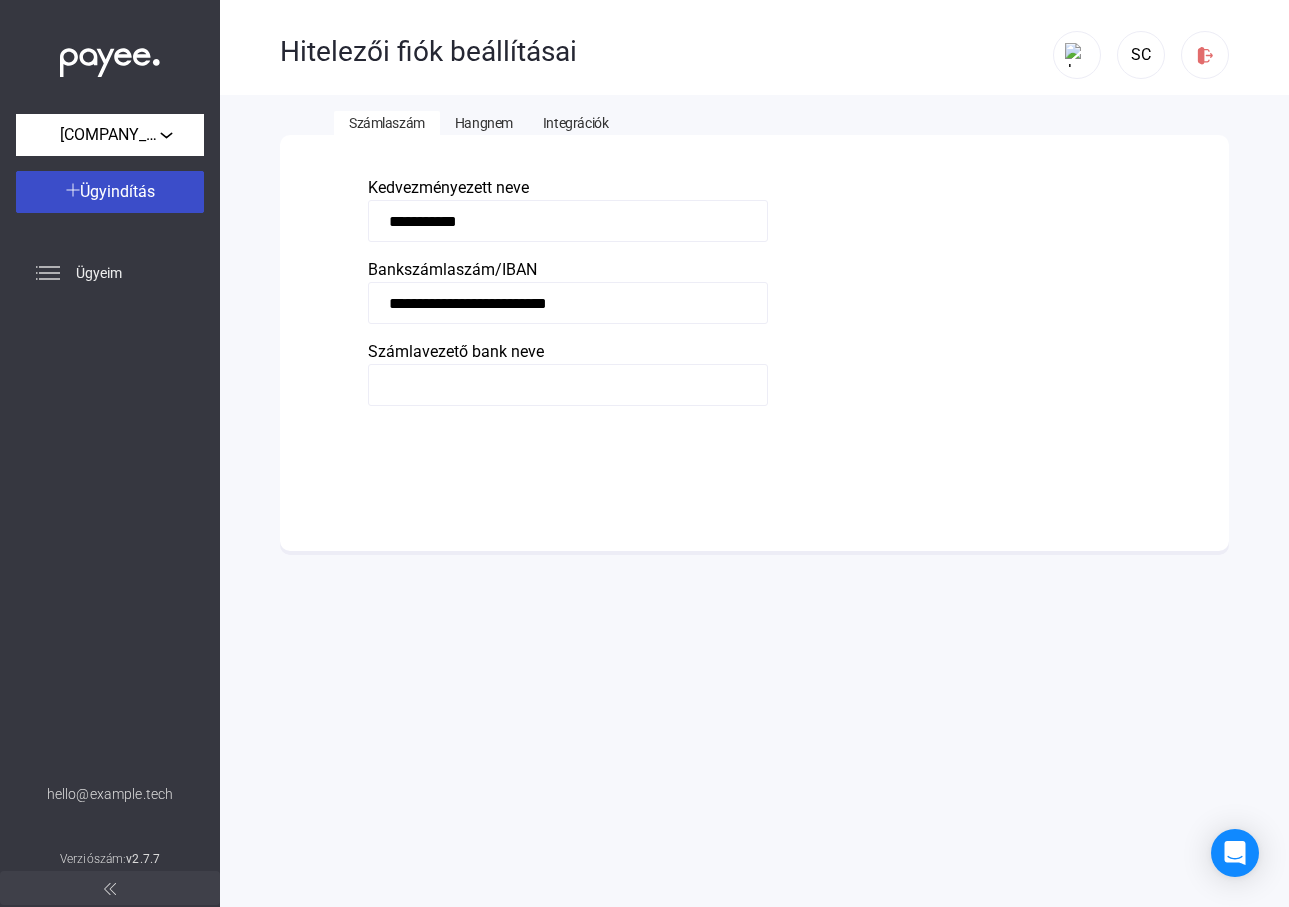 click on "Ügyindítás" at bounding box center (117, 191) 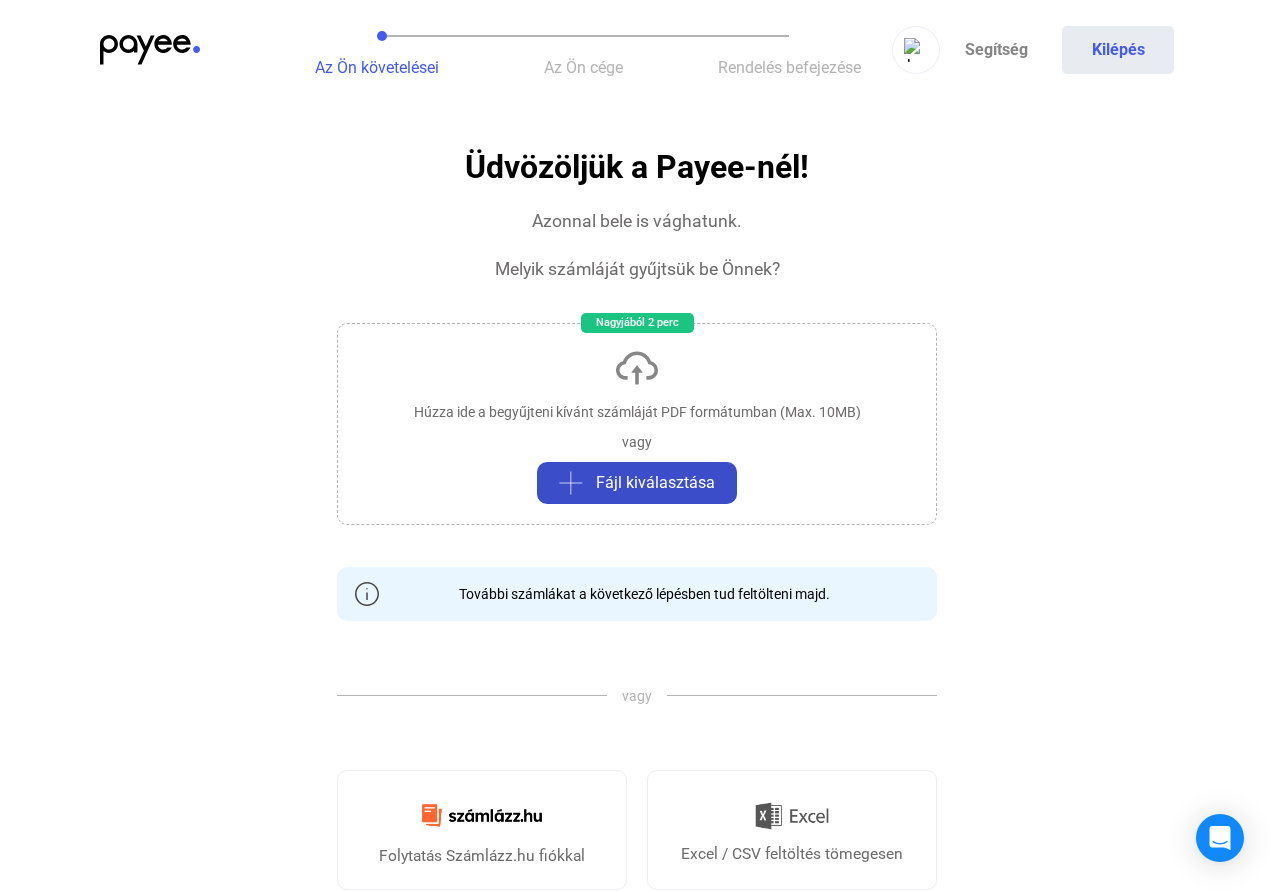 click on "Fájl kiválasztása" at bounding box center [637, 483] 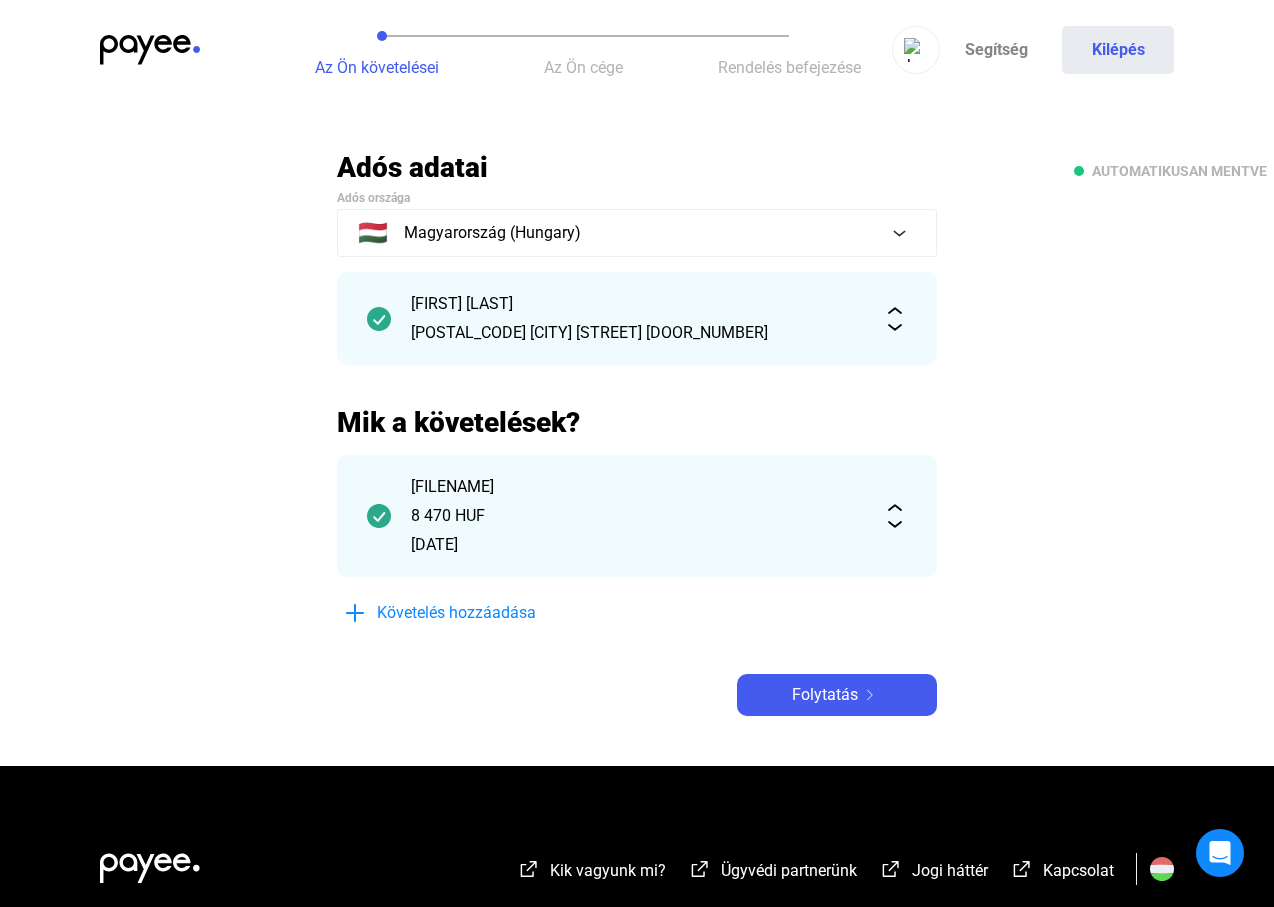 click on "[FILENAME]   8 470 HUF  [DATE]" at bounding box center (637, 516) 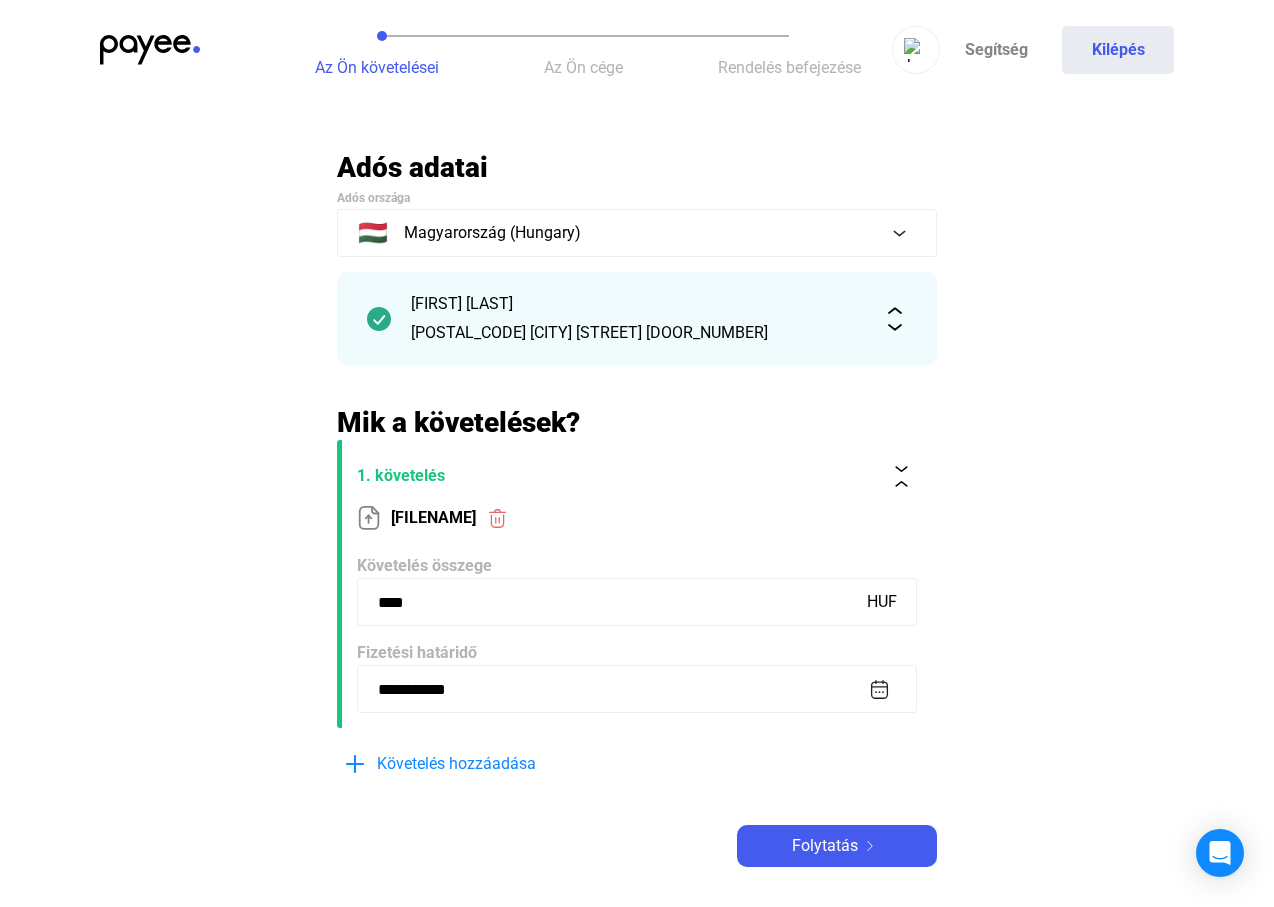 click on "****" at bounding box center (637, 602) 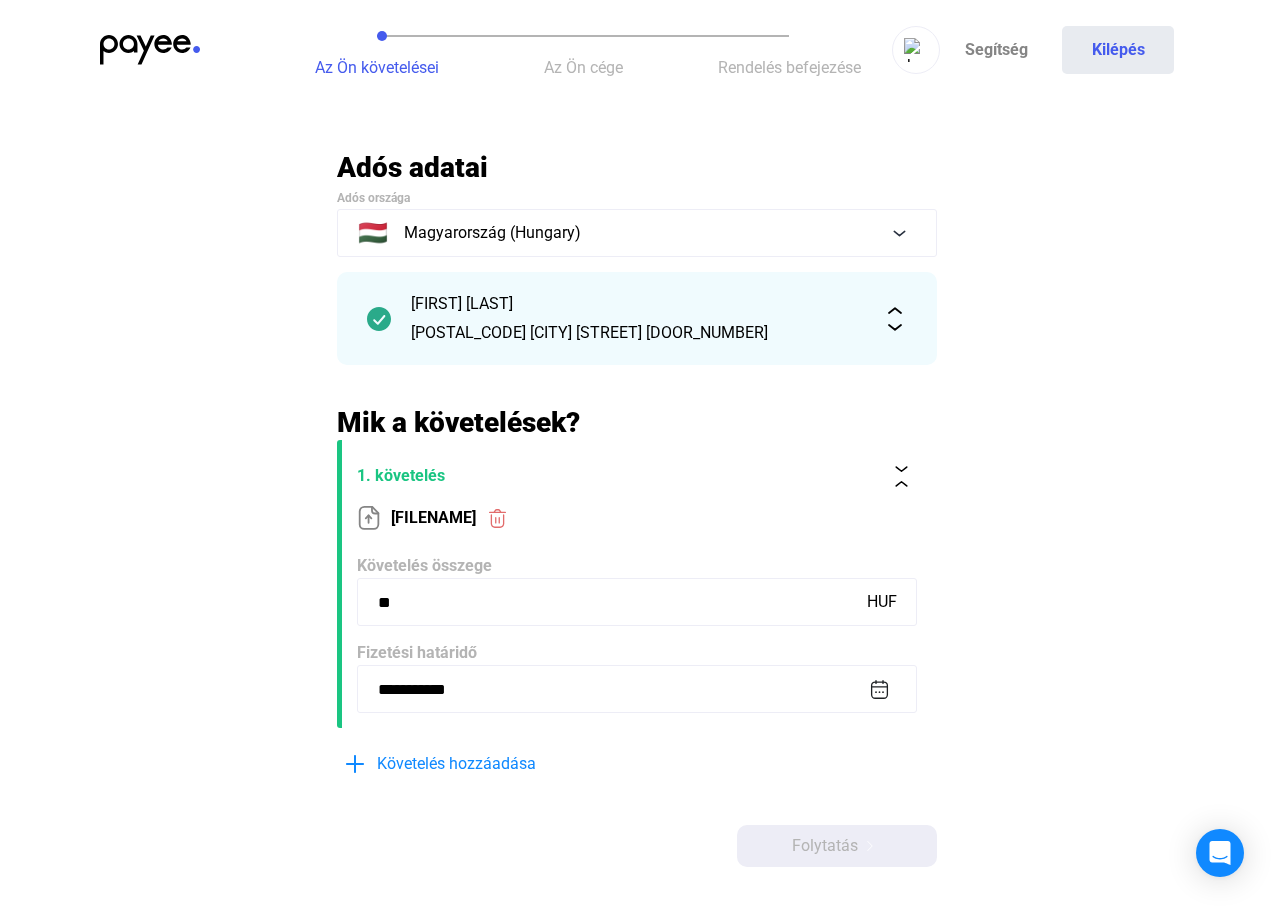 click at bounding box center (901, 476) 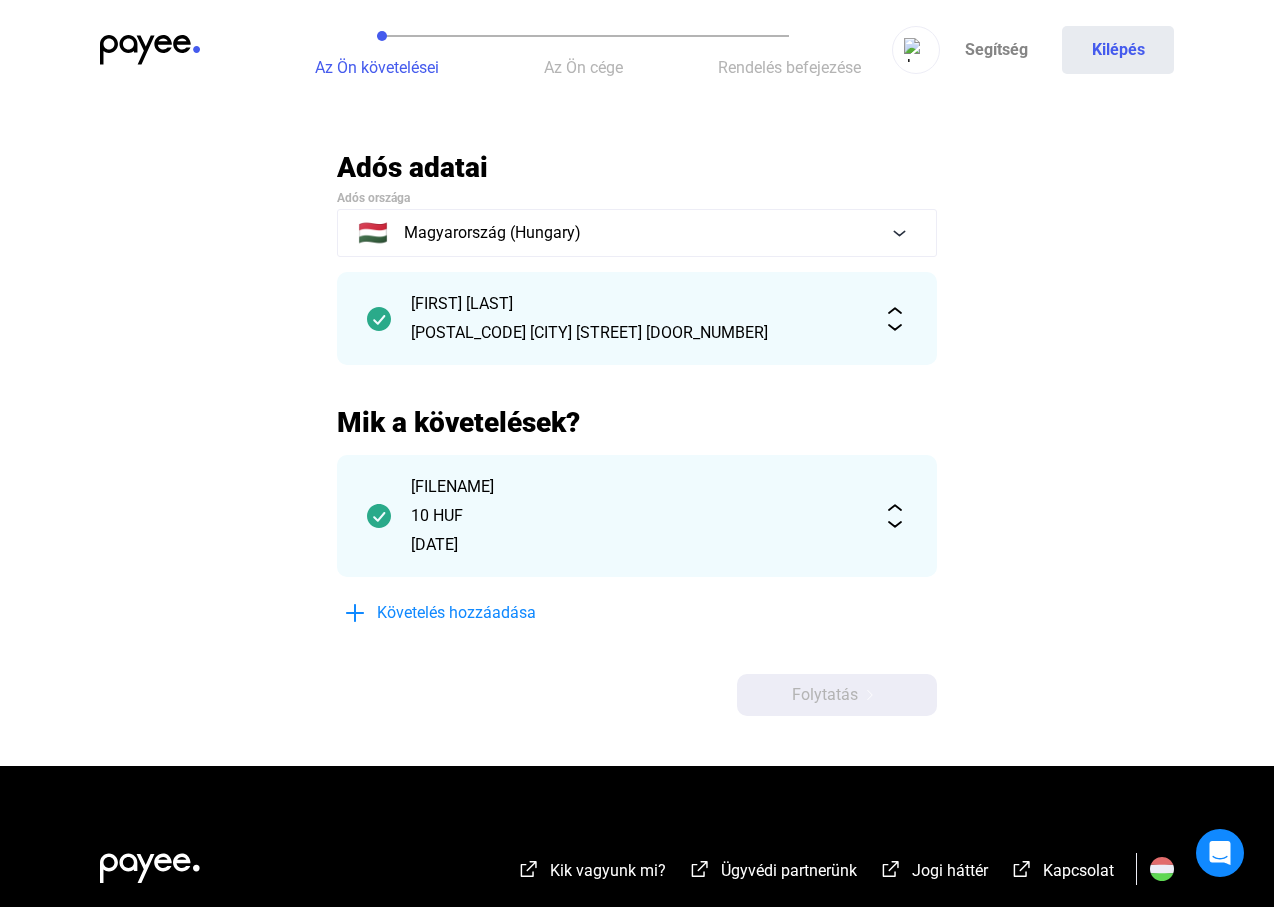 click on "10 HUF" at bounding box center (637, 516) 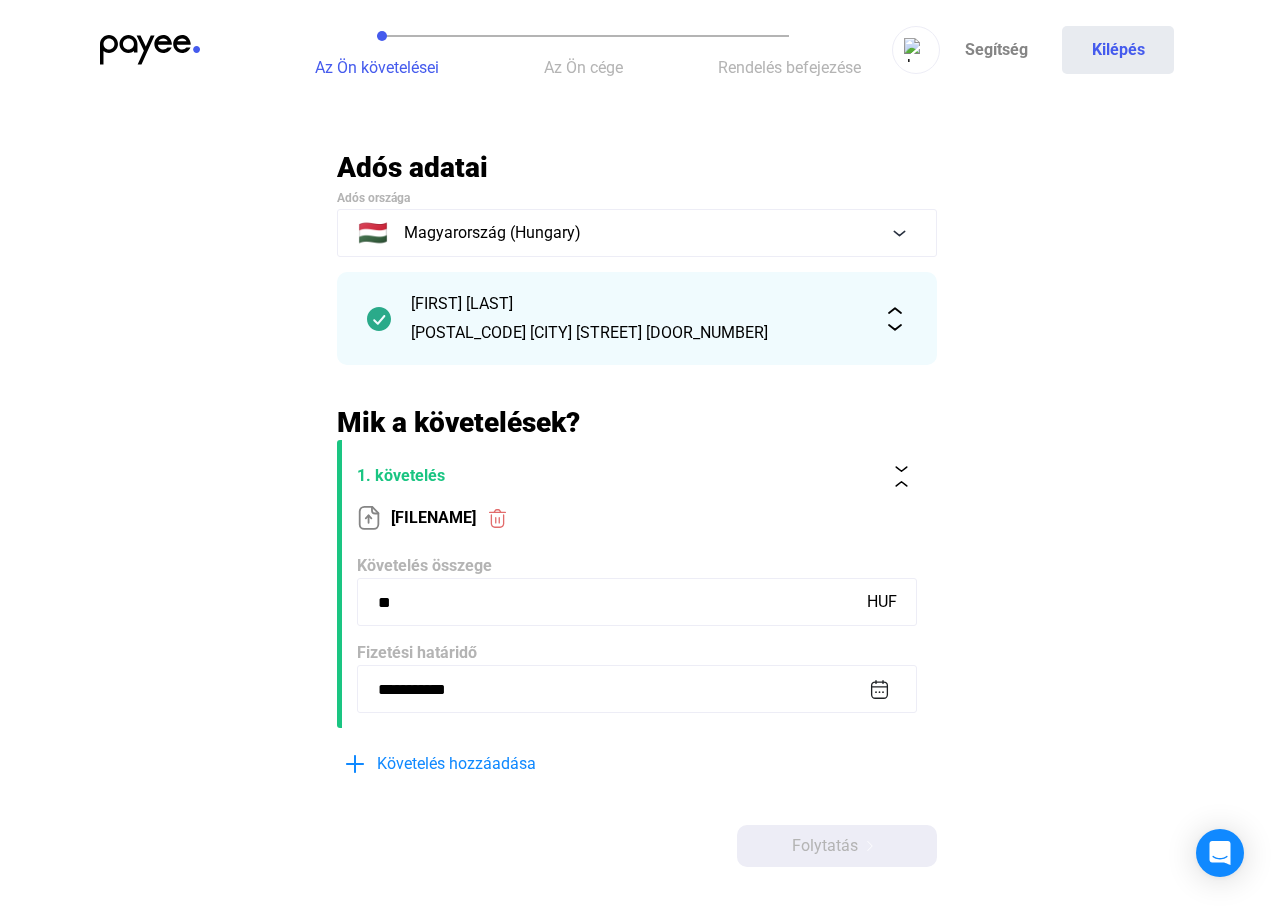 click on "**" at bounding box center (637, 602) 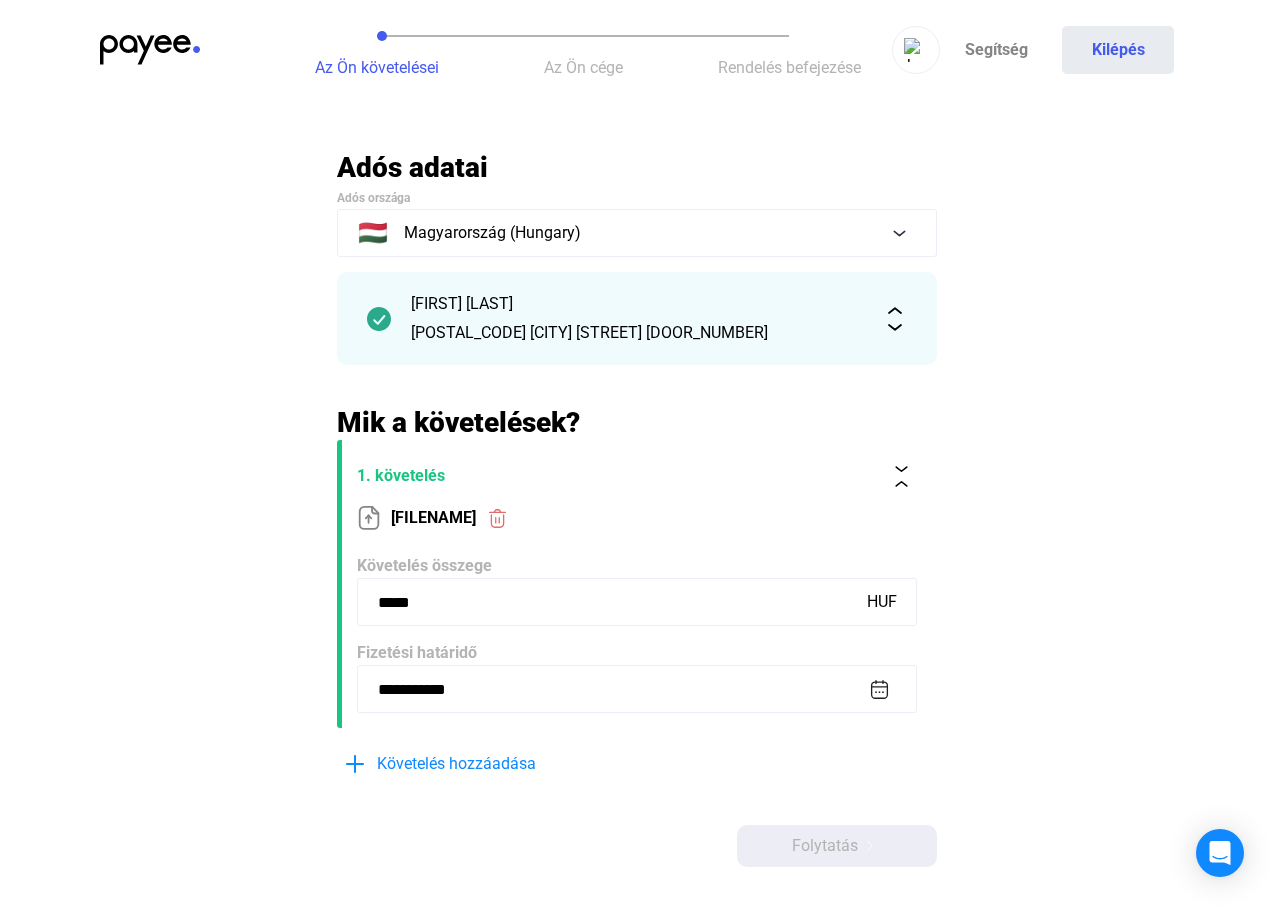 type on "*****" 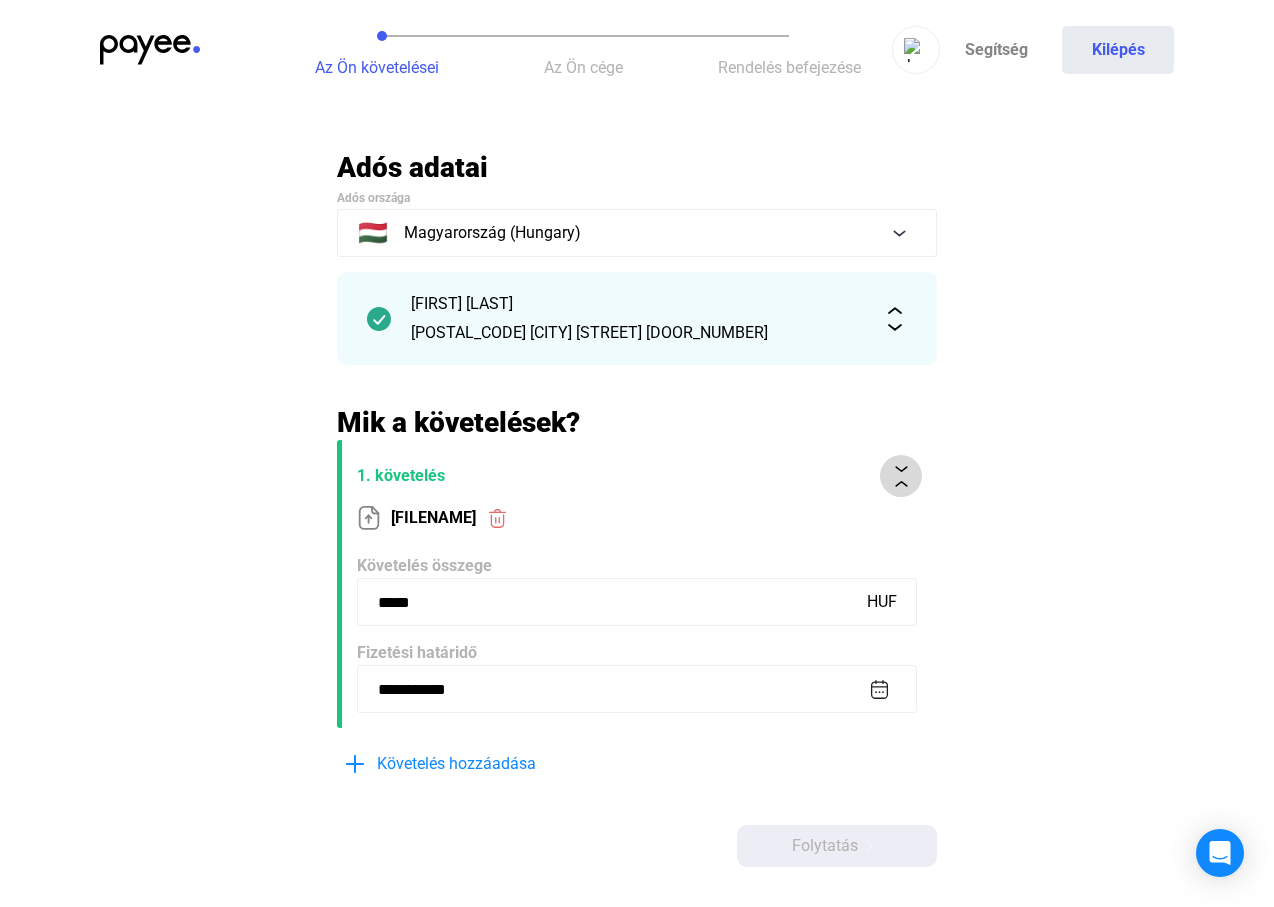 click at bounding box center (901, 476) 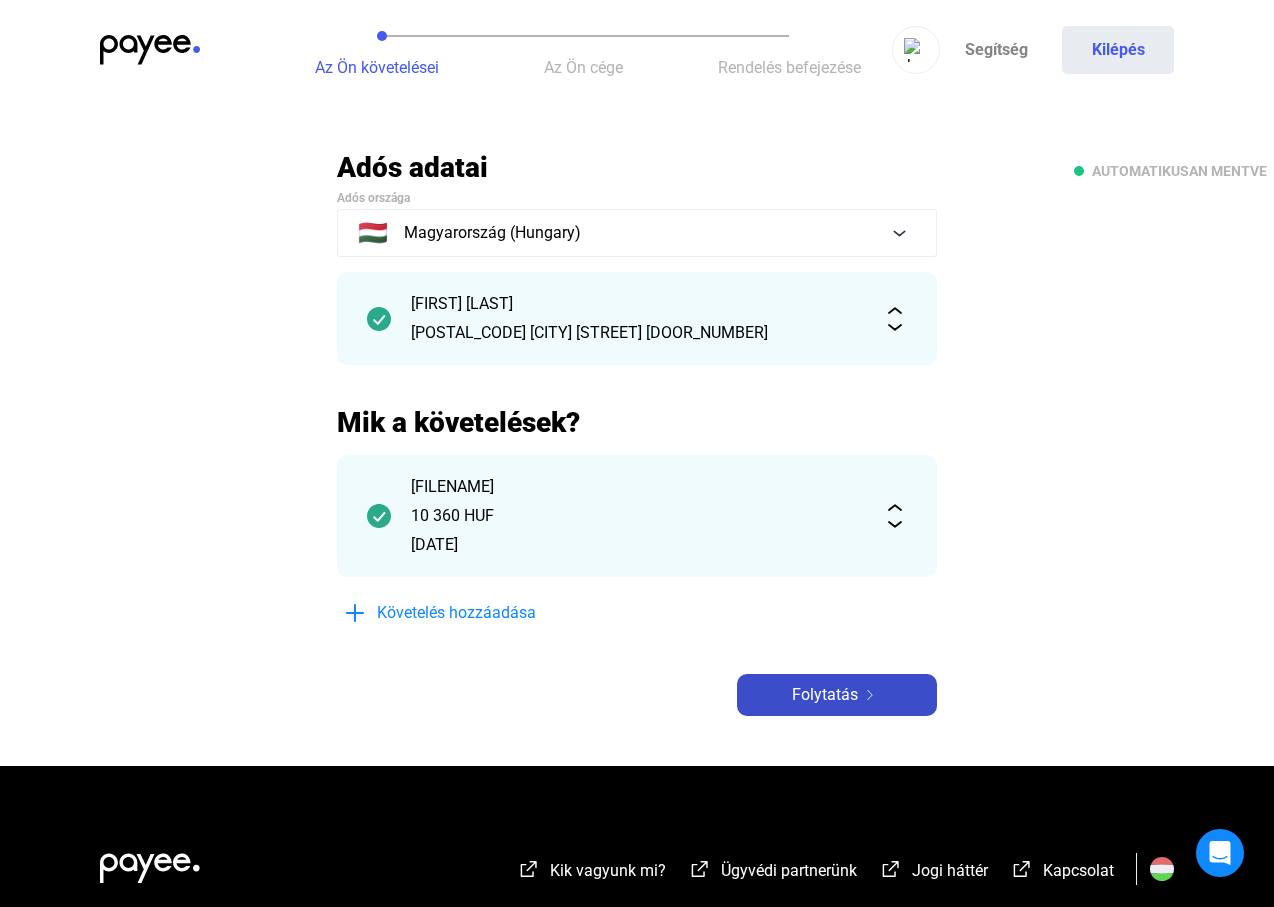 click on "Folytatás" at bounding box center [825, 695] 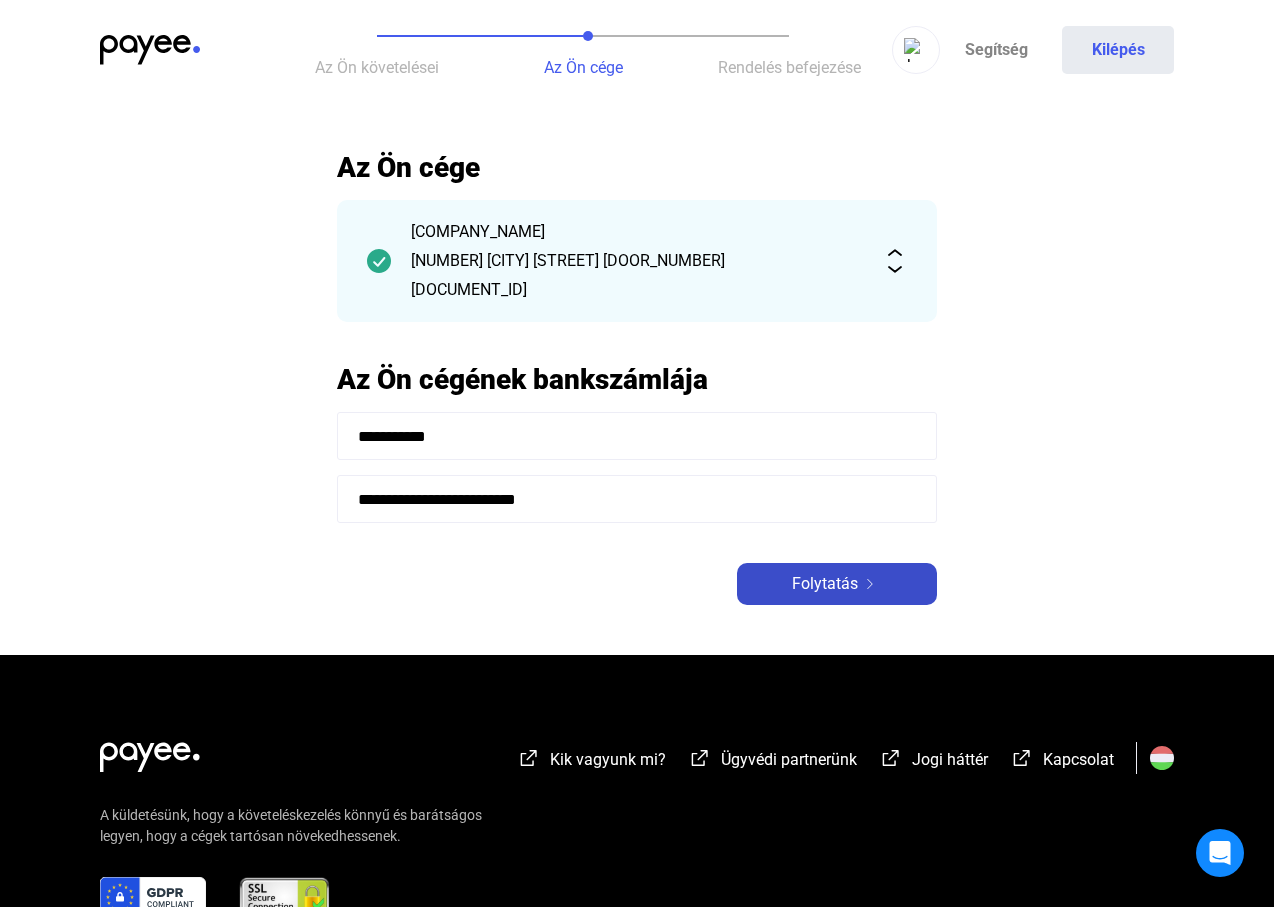 click on "Folytatás" at bounding box center (825, 584) 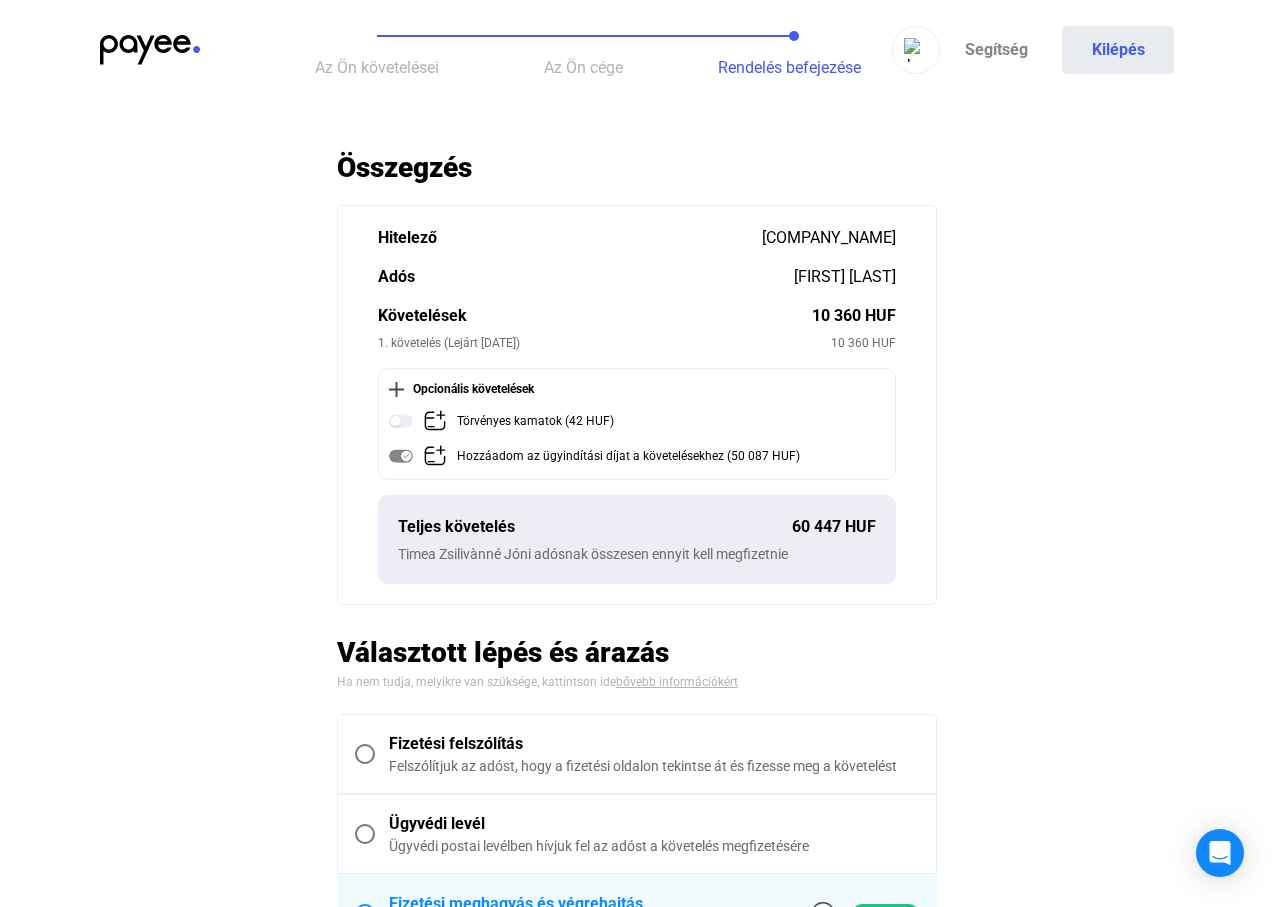 click on "Fizetési felszólítás" at bounding box center [654, 744] 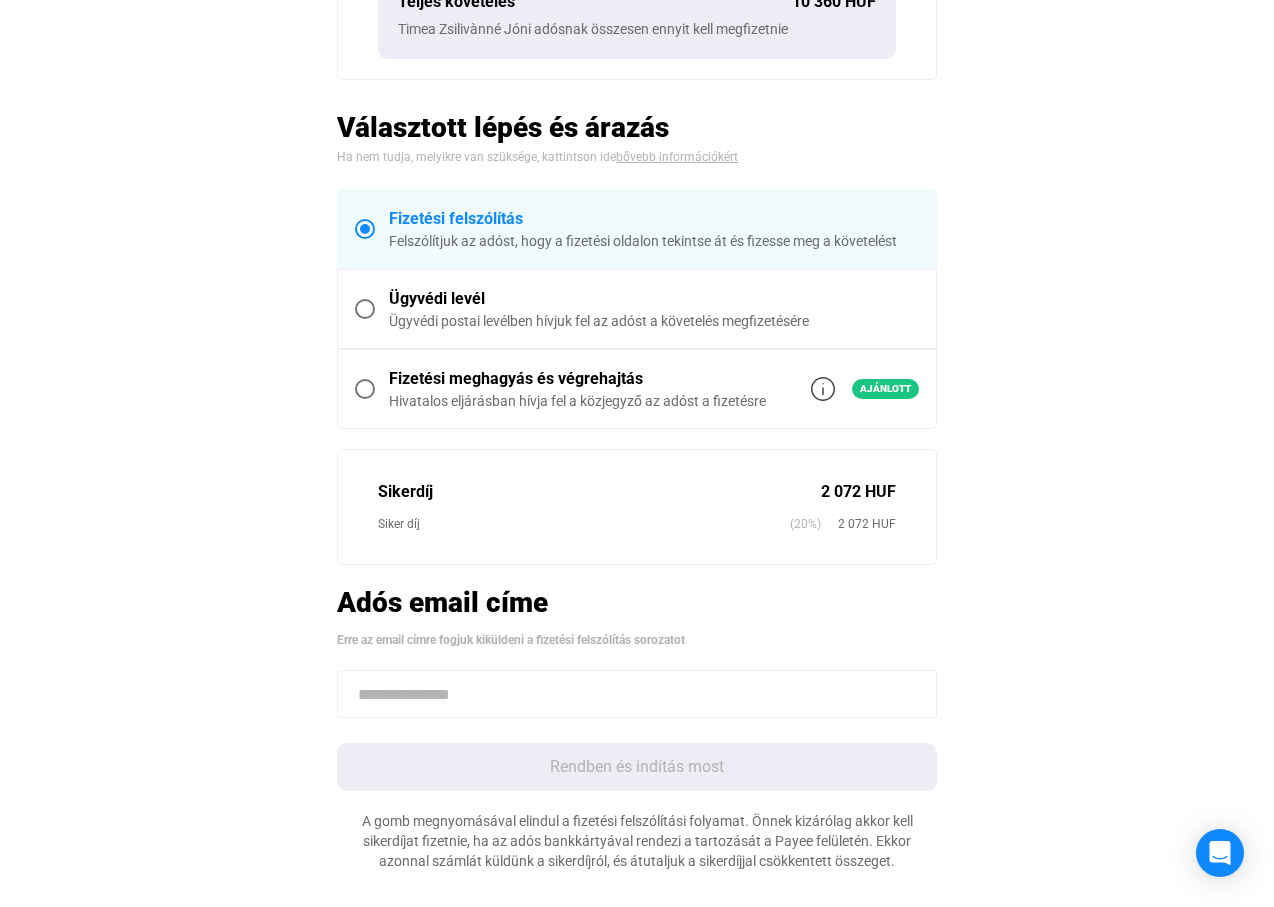scroll, scrollTop: 400, scrollLeft: 0, axis: vertical 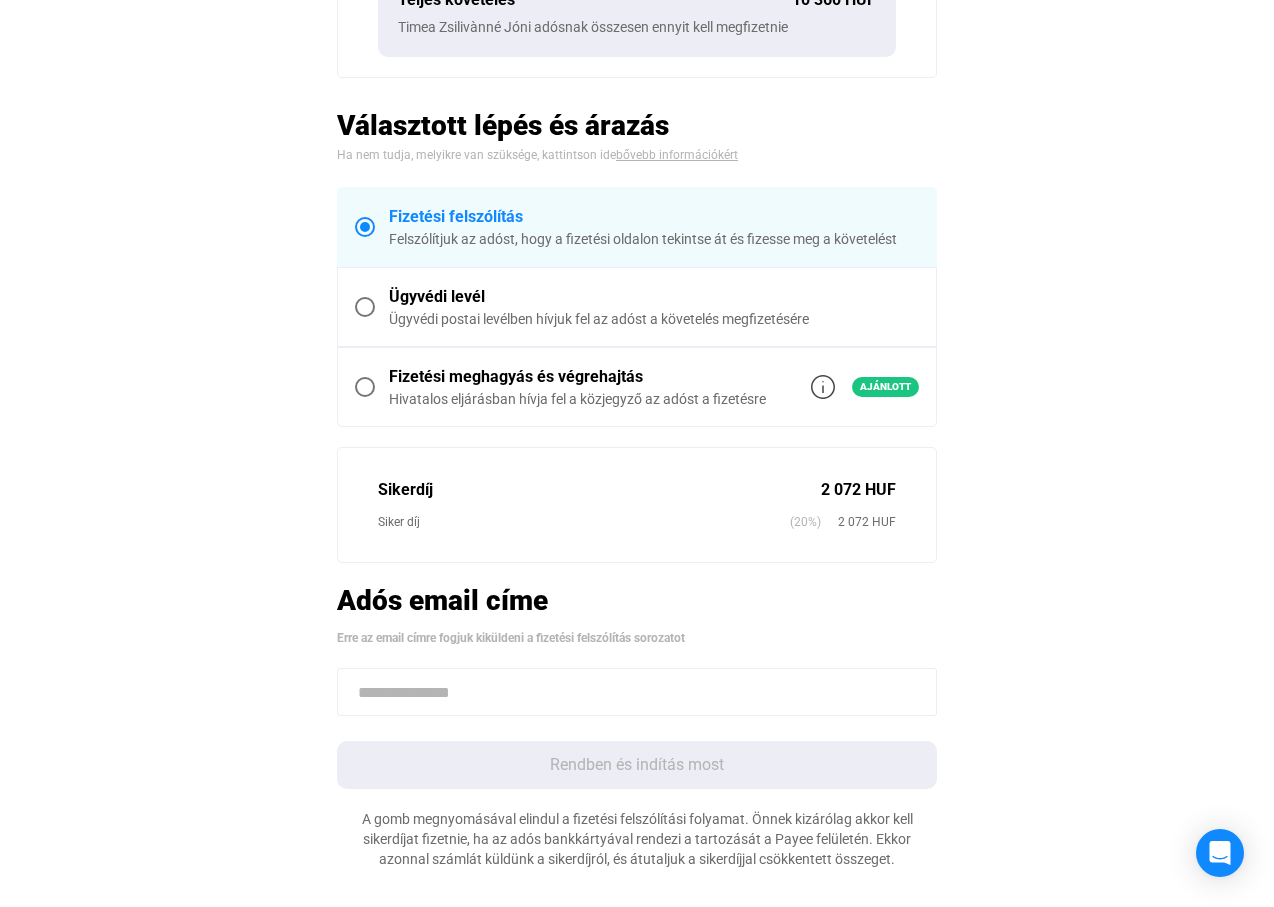 click at bounding box center [637, 692] 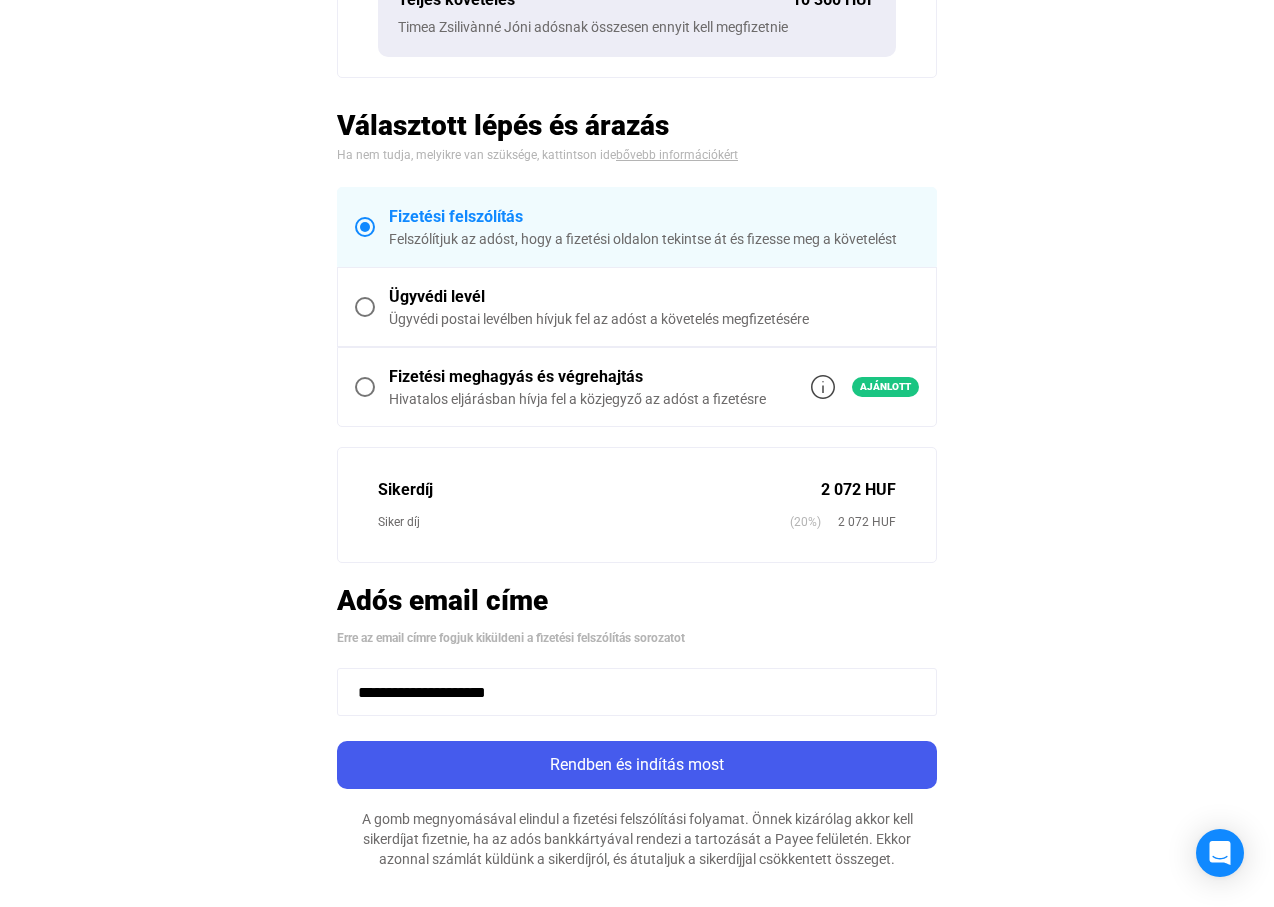 type on "**********" 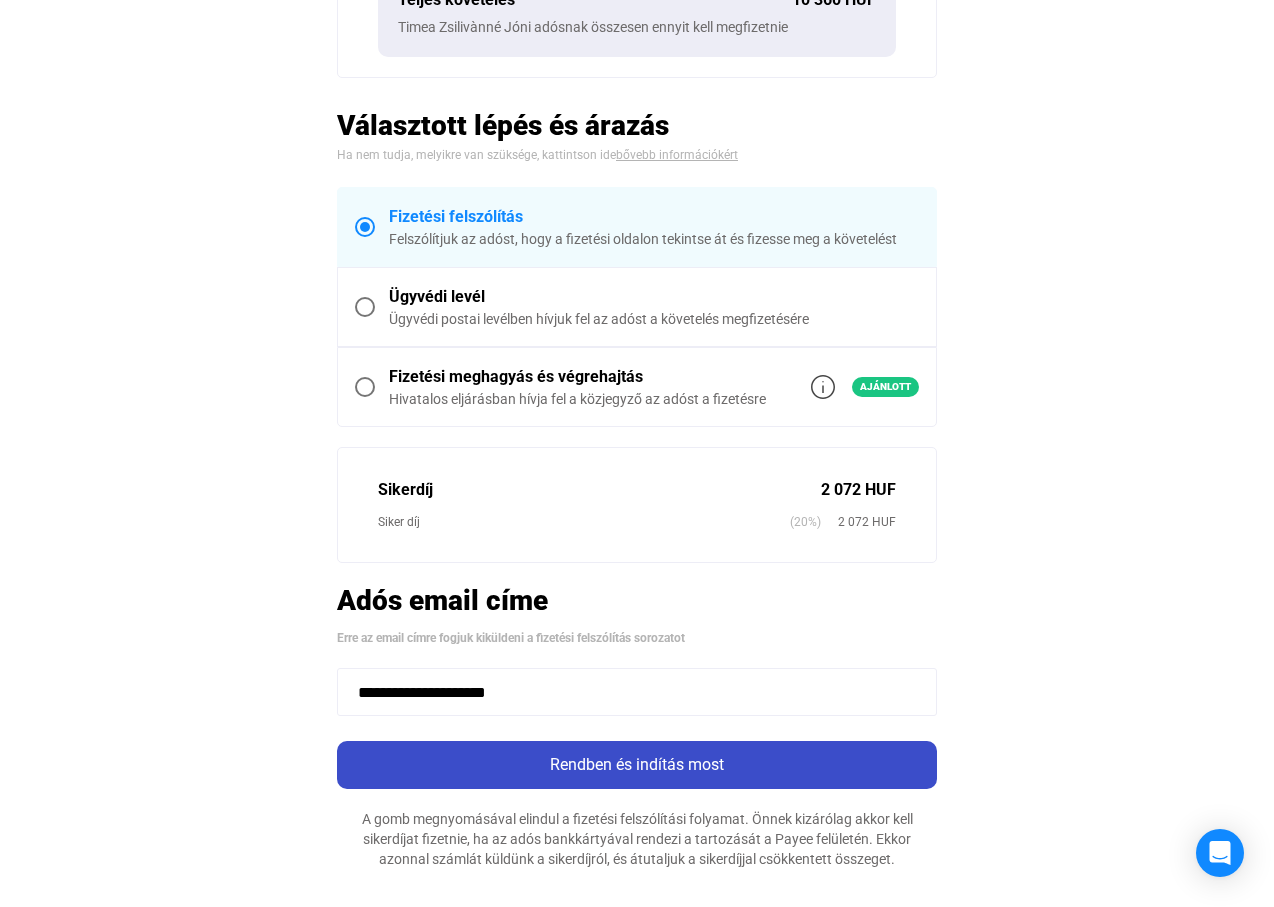 click on "Rendben és indítás most" at bounding box center (637, 765) 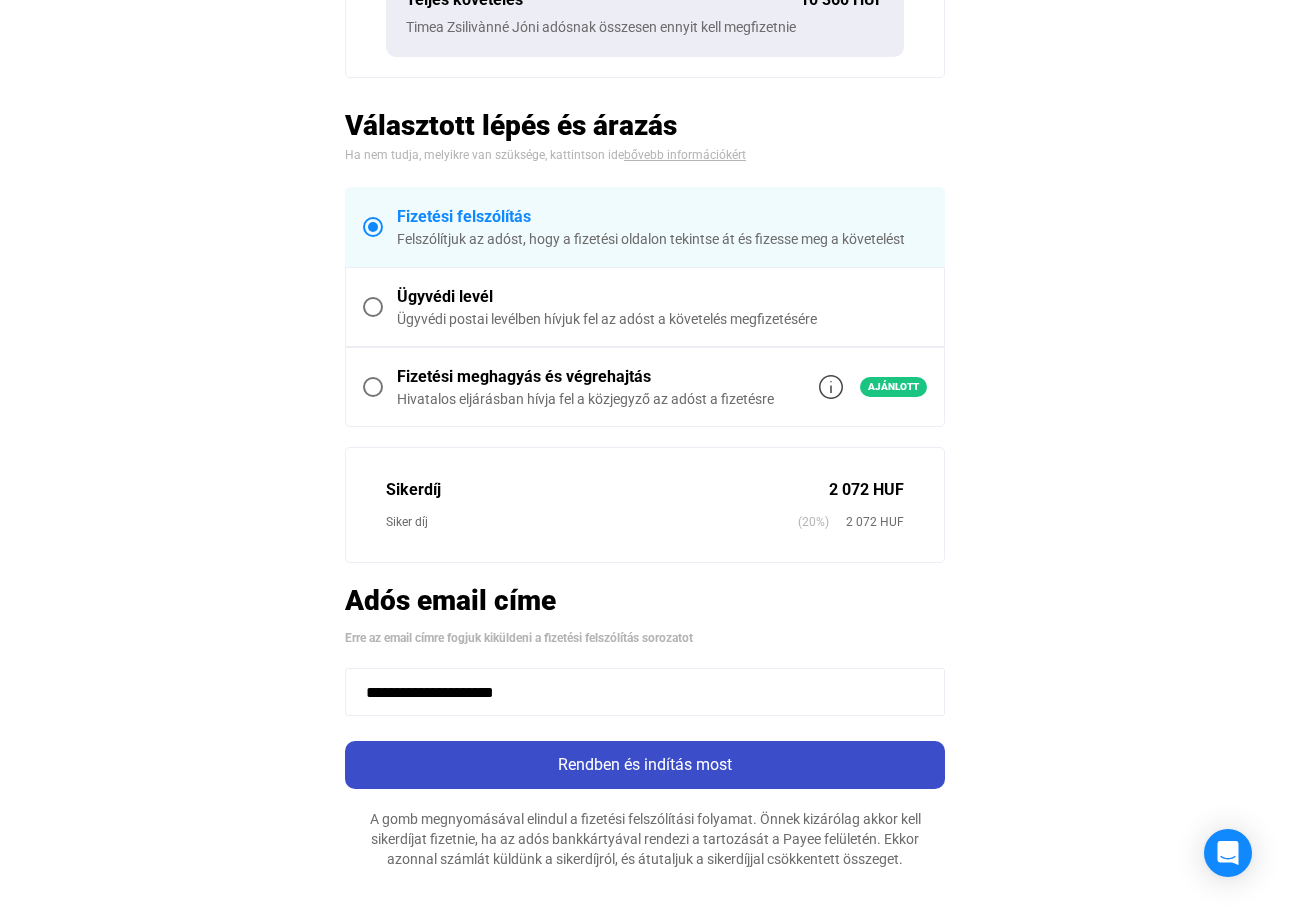 scroll, scrollTop: 0, scrollLeft: 0, axis: both 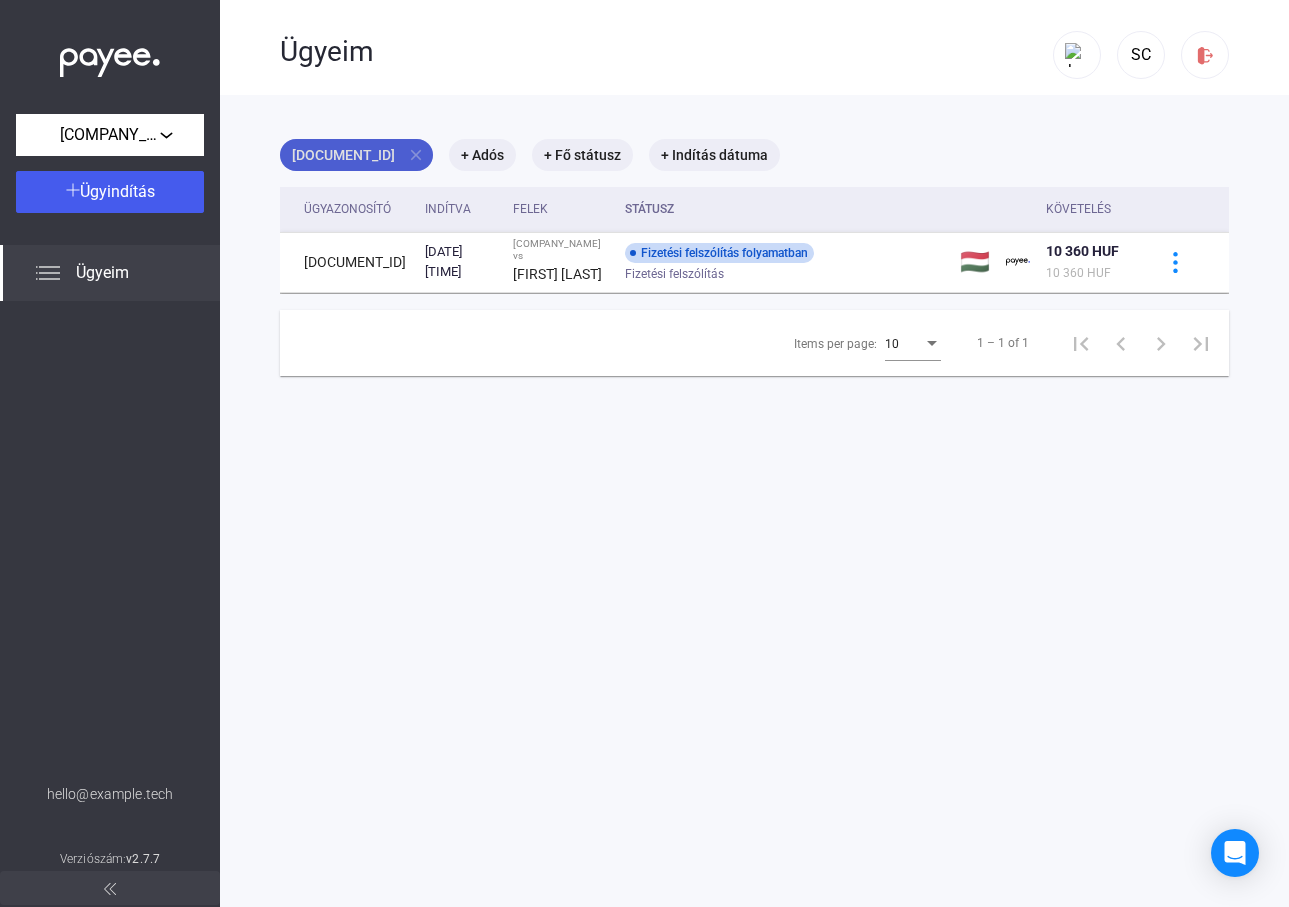 click on "close" at bounding box center (416, 155) 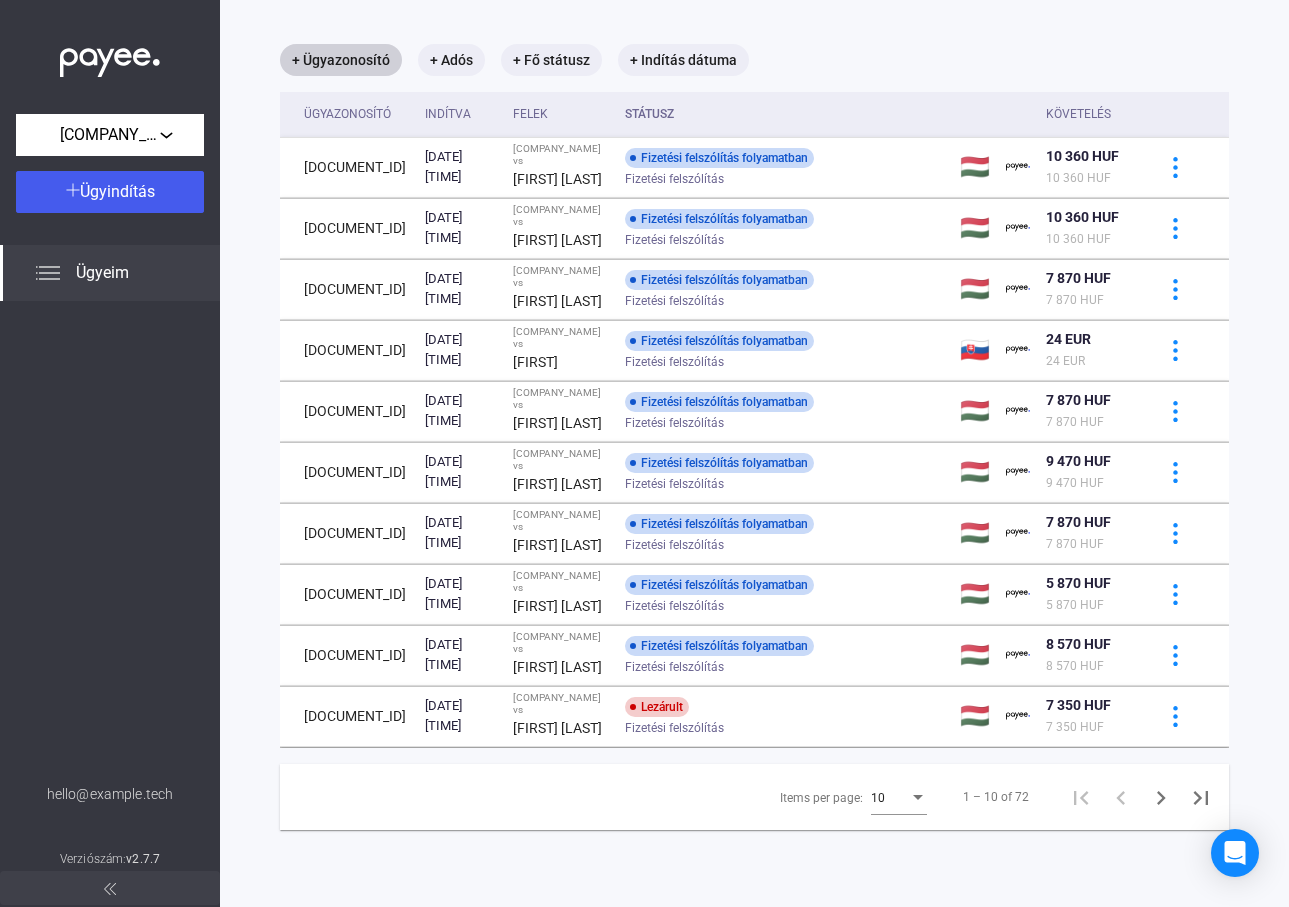 scroll, scrollTop: 0, scrollLeft: 0, axis: both 